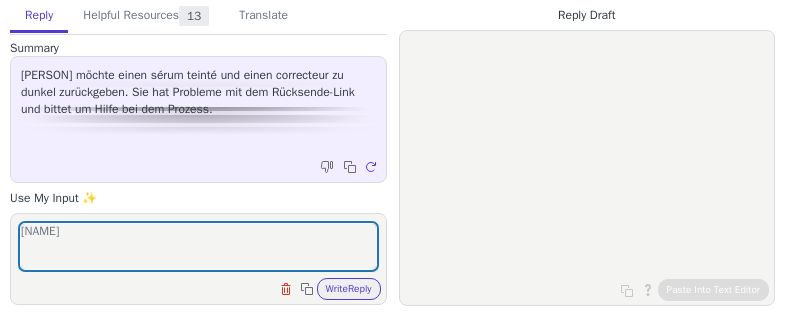 scroll, scrollTop: 0, scrollLeft: 0, axis: both 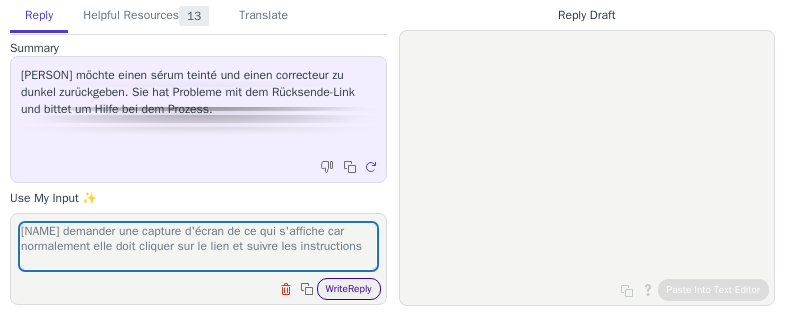 type on "[NAME] demander une capture d'écran de ce qui s'affiche car normalement elle doit cliquer sur le lien et suivre les instructions" 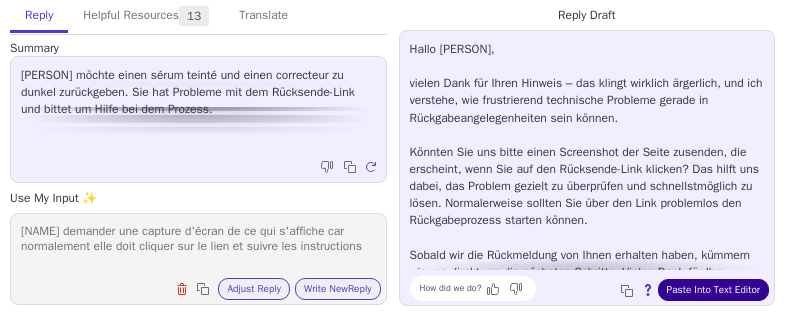 click on "Paste Into Text Editor" at bounding box center [713, 290] 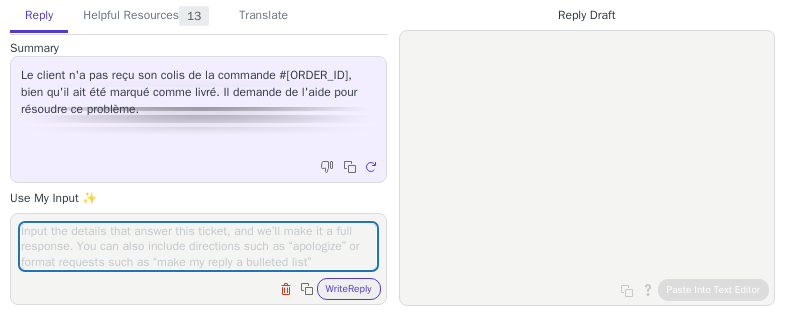 scroll, scrollTop: 0, scrollLeft: 0, axis: both 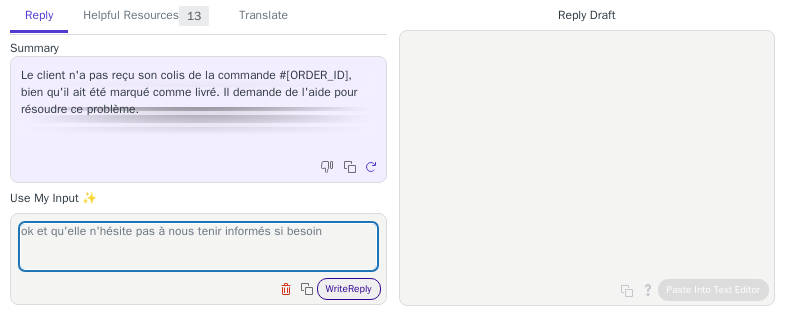 type on "ok et qu'elle n'hésite pas à nous tenir informés si besoin" 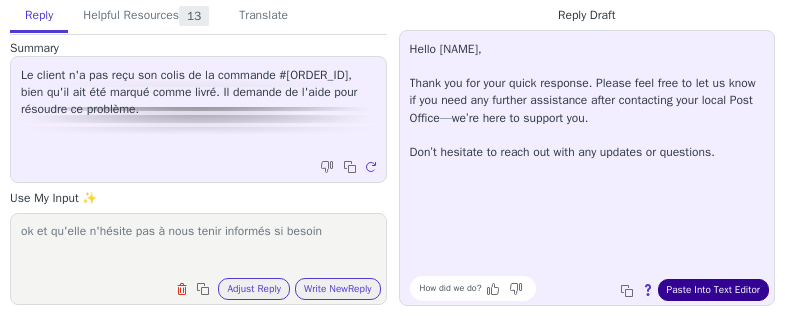 click on "Paste Into Text Editor" at bounding box center [713, 290] 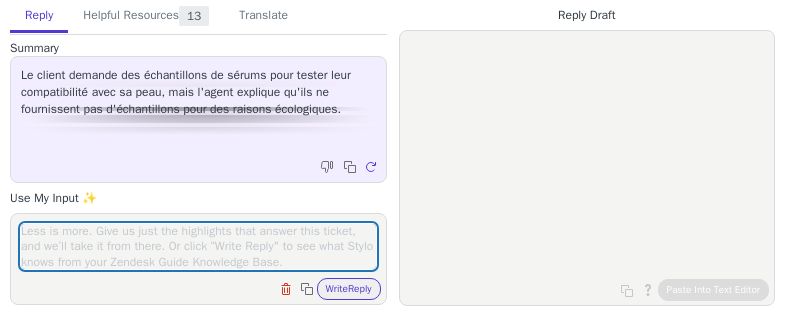 click at bounding box center (198, 246) 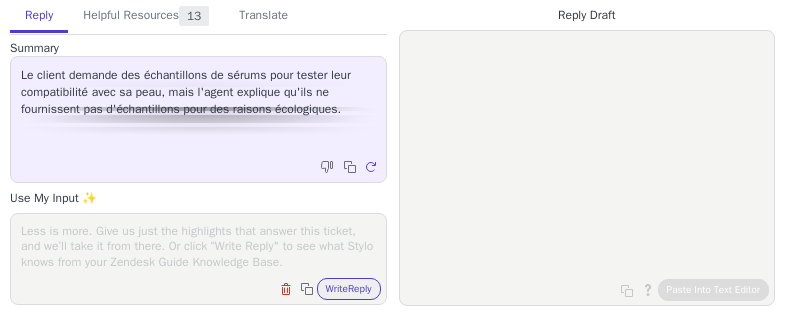 click at bounding box center [0, 0] 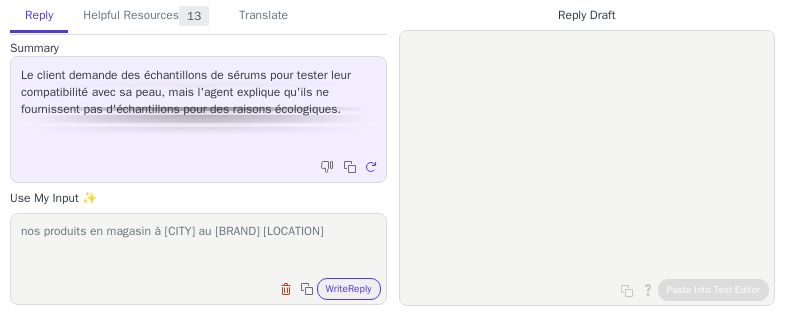 click on "nos produits en magasin à [CITY] au [BRAND] [LOCATION]" at bounding box center (198, 246) 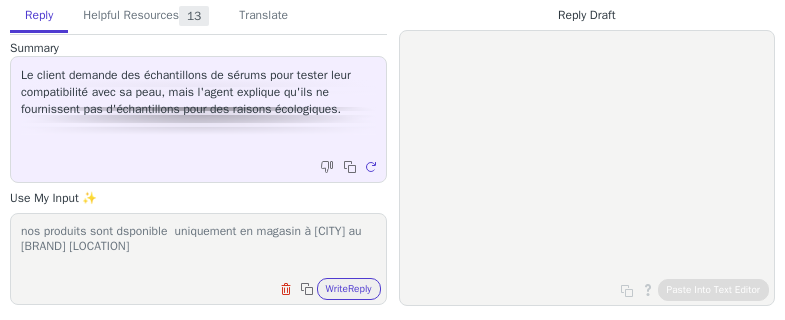 click on "nos produits sont dsponible  uniquement en magasin à [CITY] au [BRAND] [LOCATION]" at bounding box center (198, 246) 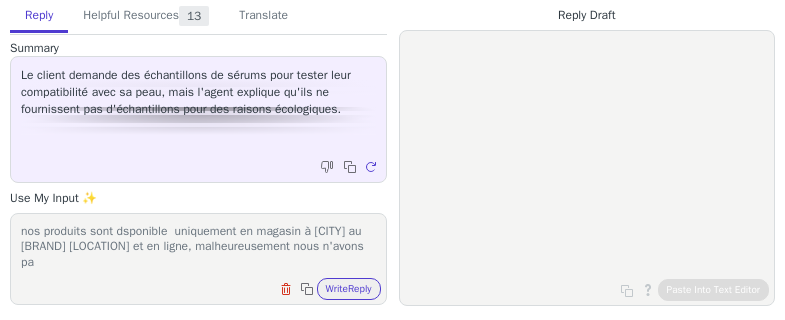 scroll, scrollTop: 1, scrollLeft: 0, axis: vertical 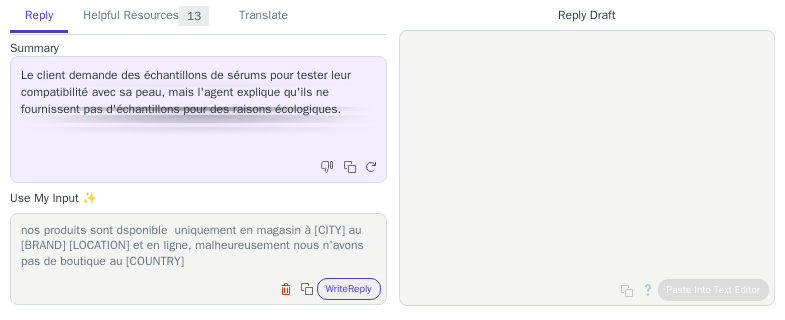 paste on "Si vous avez des difficultés à faire votre choix concernant la teinte du sérum teinté n'hésitez pas à vous rendre sur cette page, ce nuancier a été réalisé pour vous épauler : https://www.typology.com/products/serum-teinte/#shades
Si cela n'est pas suffisant, vous pouvez bien entendu nous envoyer une photo portrait (selfie) avec une lumière naturelle pour que nos équipes puissent vous aider à choisir la bonne teinte. Nous restons disponibles pour toutes vos questions, vous pouvez également consulter les avis clients publiés sur notre site à tout moment afin de vous faire une idée." 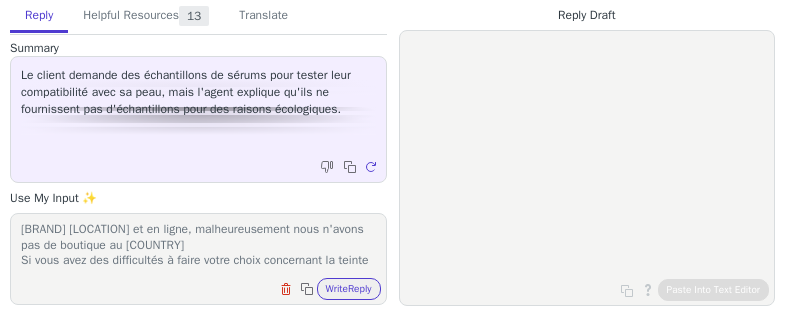 scroll, scrollTop: 155, scrollLeft: 0, axis: vertical 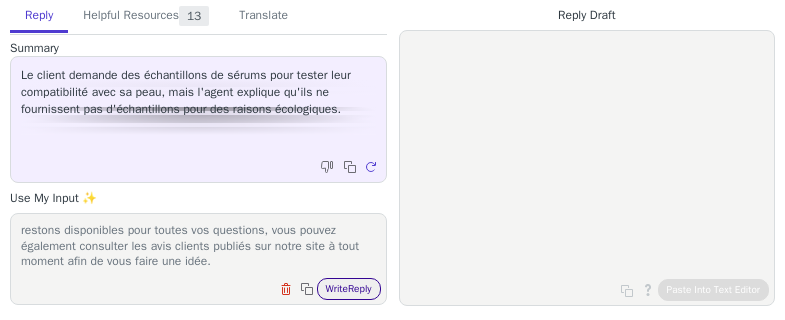 type on "nos produits sont dsponible  uniquement en magasin à [CITY] au [BRAND] [LOCATION] et en ligne, malheureusement nous n'avons pas de boutique au [COUNTRY]
Si vous avez des difficultés à faire votre choix concernant la teinte du sérum teinté n'hésitez pas à vous rendre sur cette page, ce nuancier a été réalisé pour vous épauler : https://www.typology.com/products/serum-teinte/#shades
Si cela n'est pas suffisant, vous pouvez bien entendu nous envoyer une photo portrait (selfie) avec une lumière naturelle pour que nos équipes puissent vous aider à choisir la bonne teinte. Nous restons disponibles pour toutes vos questions, vous pouvez également consulter les avis clients publiés sur notre site à tout moment afin de vous faire une idée." 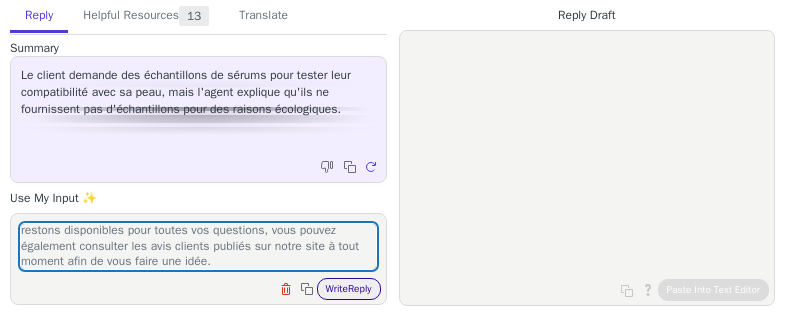 click on "Write  Reply" at bounding box center (349, 289) 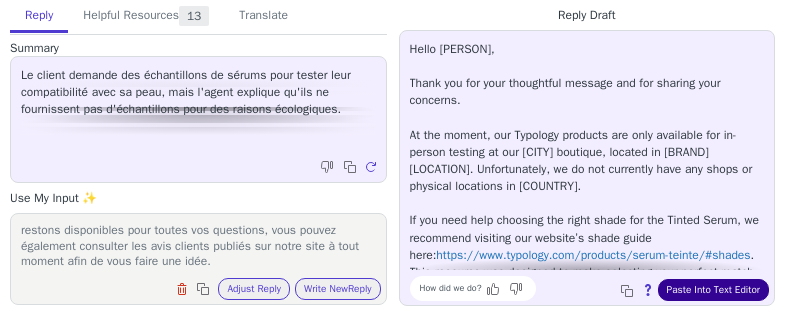 click on "Paste Into Text Editor" at bounding box center (713, 290) 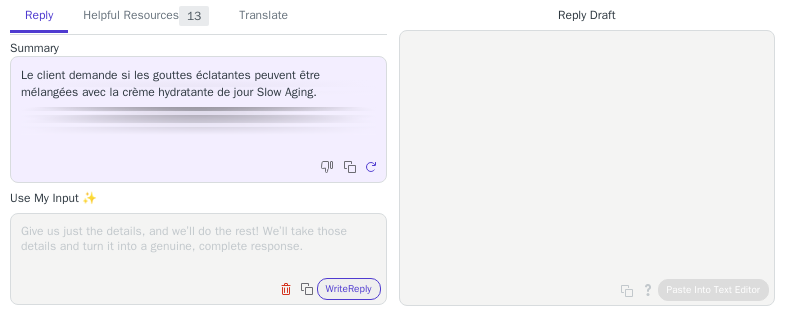 scroll, scrollTop: 0, scrollLeft: 0, axis: both 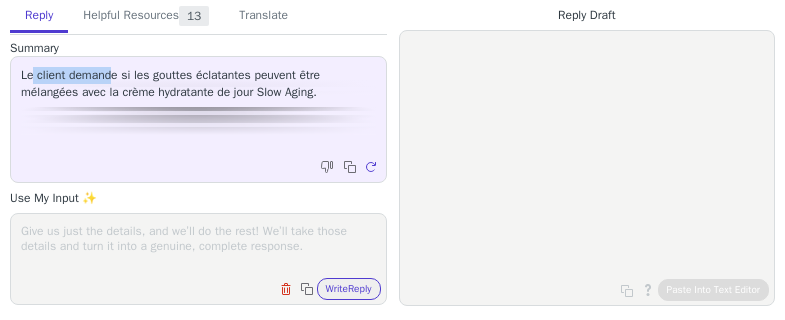 drag, startPoint x: 34, startPoint y: 75, endPoint x: 109, endPoint y: 78, distance: 75.059975 